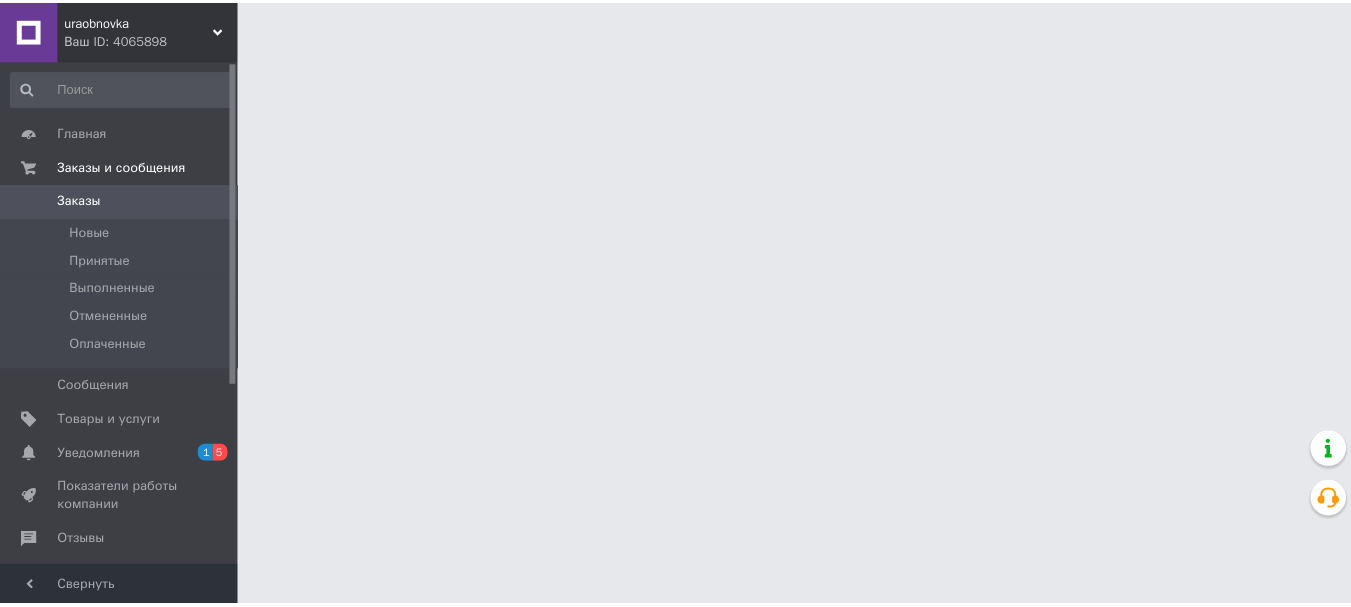 scroll, scrollTop: 0, scrollLeft: 0, axis: both 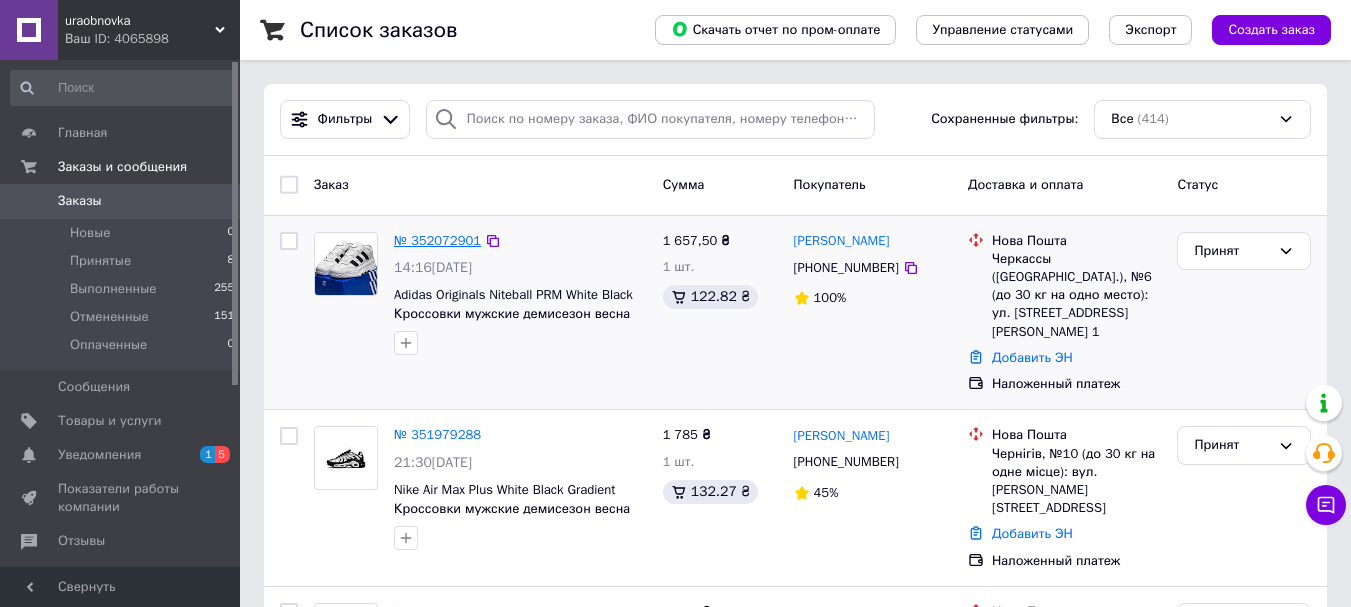 click on "№ 352072901" at bounding box center [437, 240] 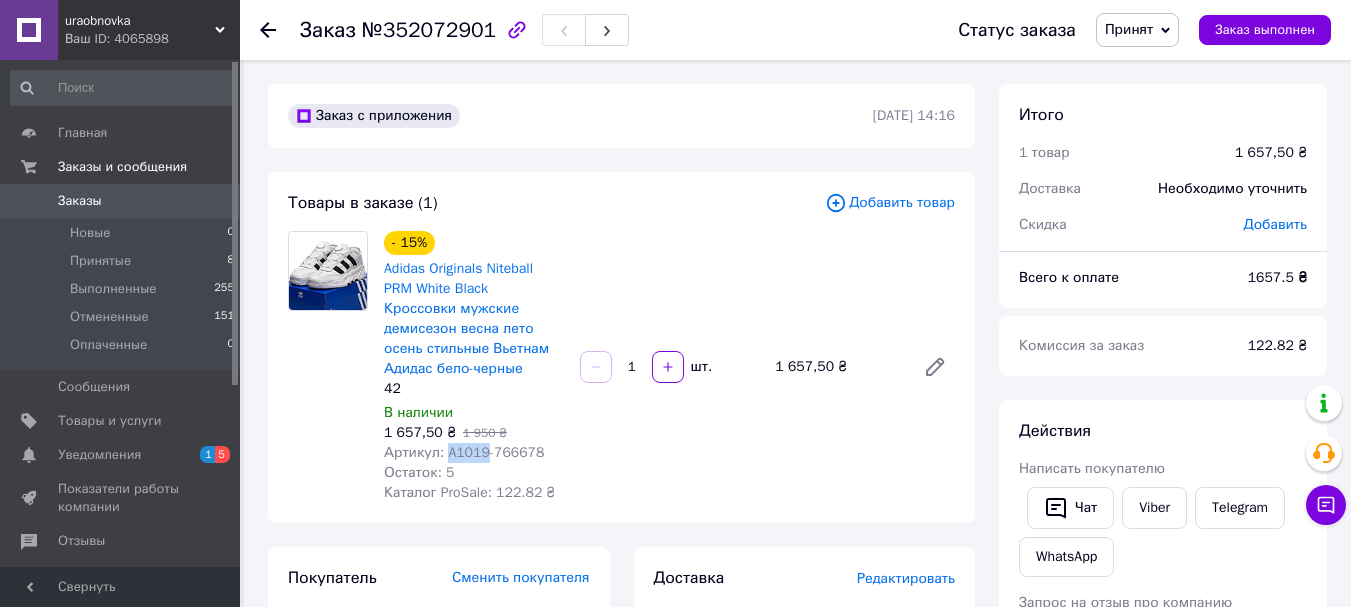 drag, startPoint x: 481, startPoint y: 454, endPoint x: 446, endPoint y: 448, distance: 35.510563 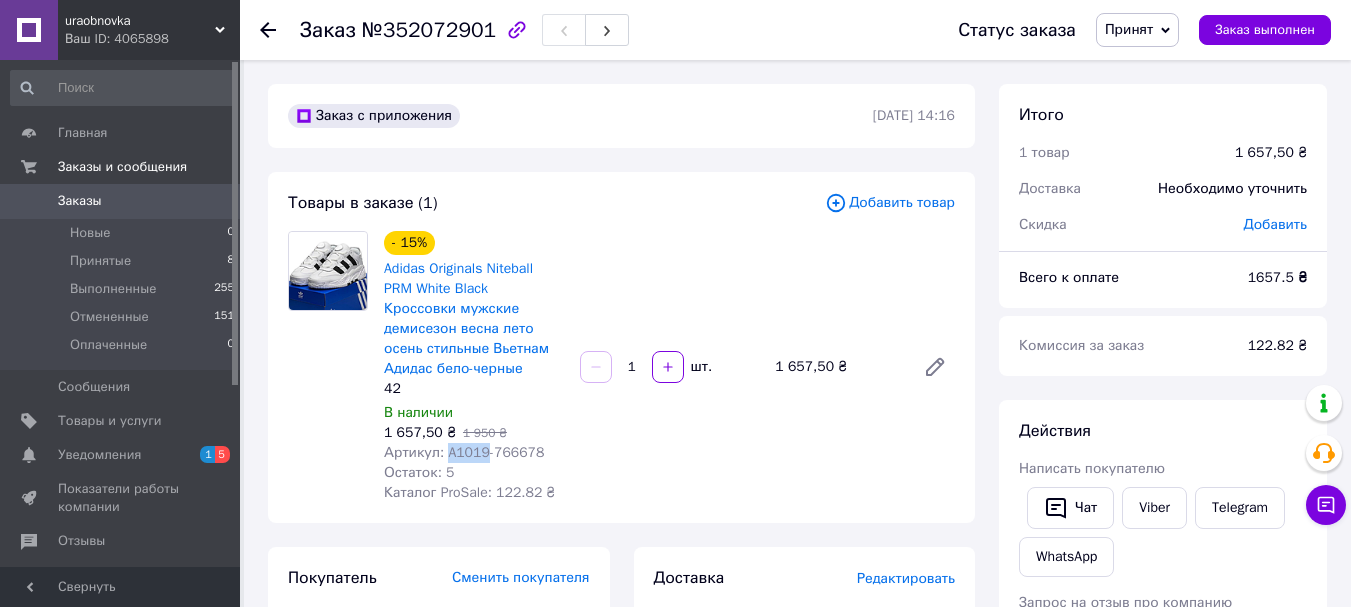 copy on "A1019" 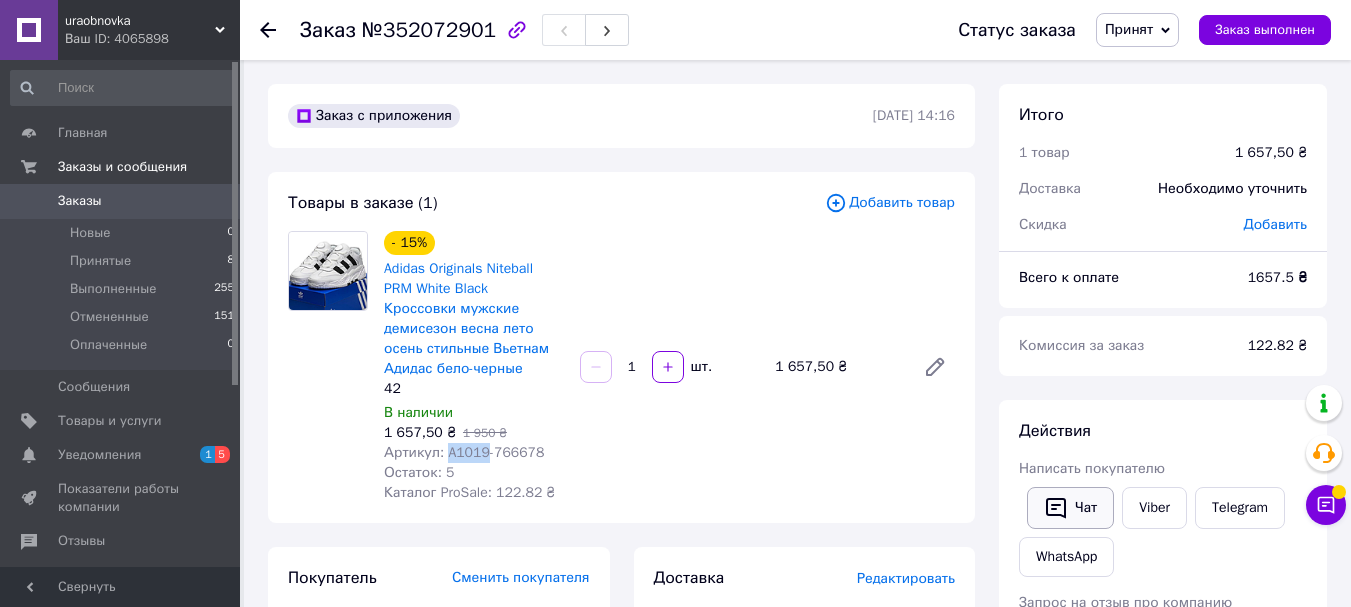 click on "Чат" at bounding box center [1070, 508] 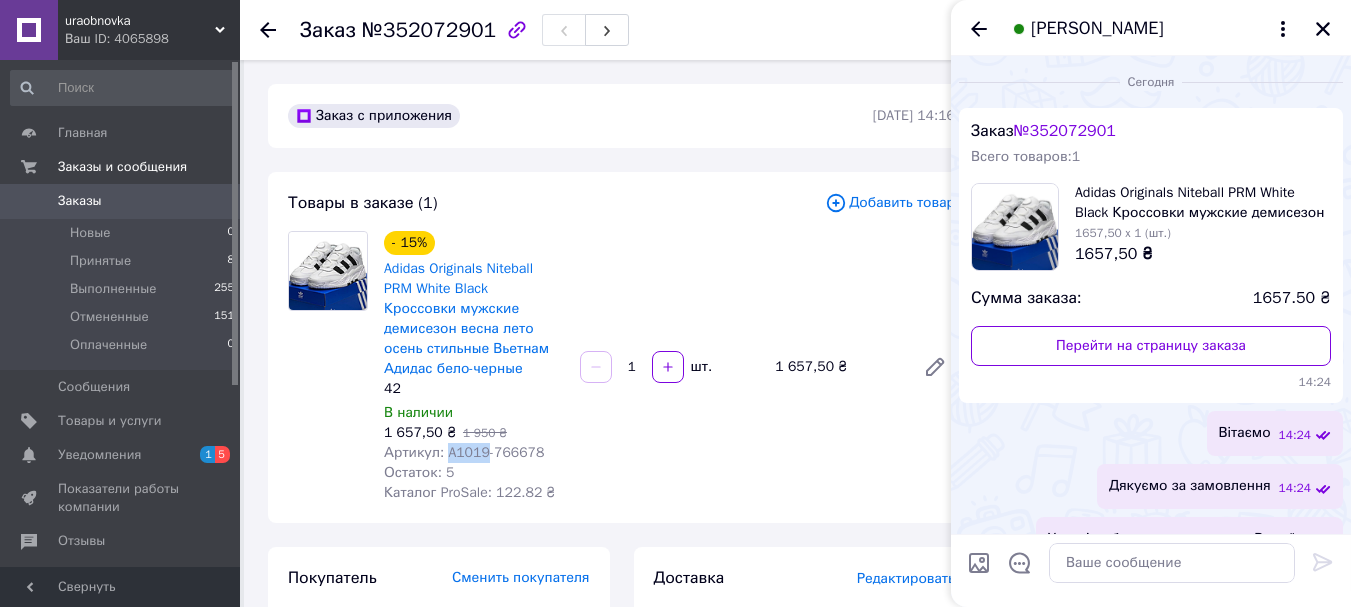 scroll, scrollTop: 76, scrollLeft: 0, axis: vertical 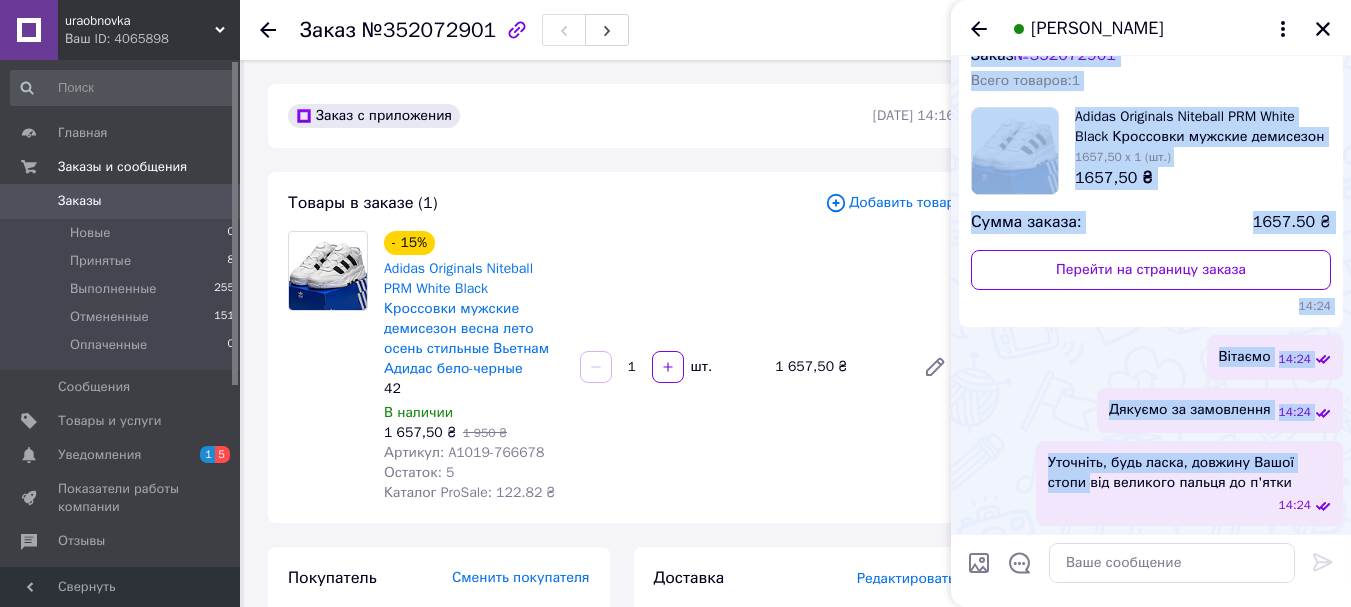 drag, startPoint x: 1022, startPoint y: 486, endPoint x: 1042, endPoint y: 630, distance: 145.38225 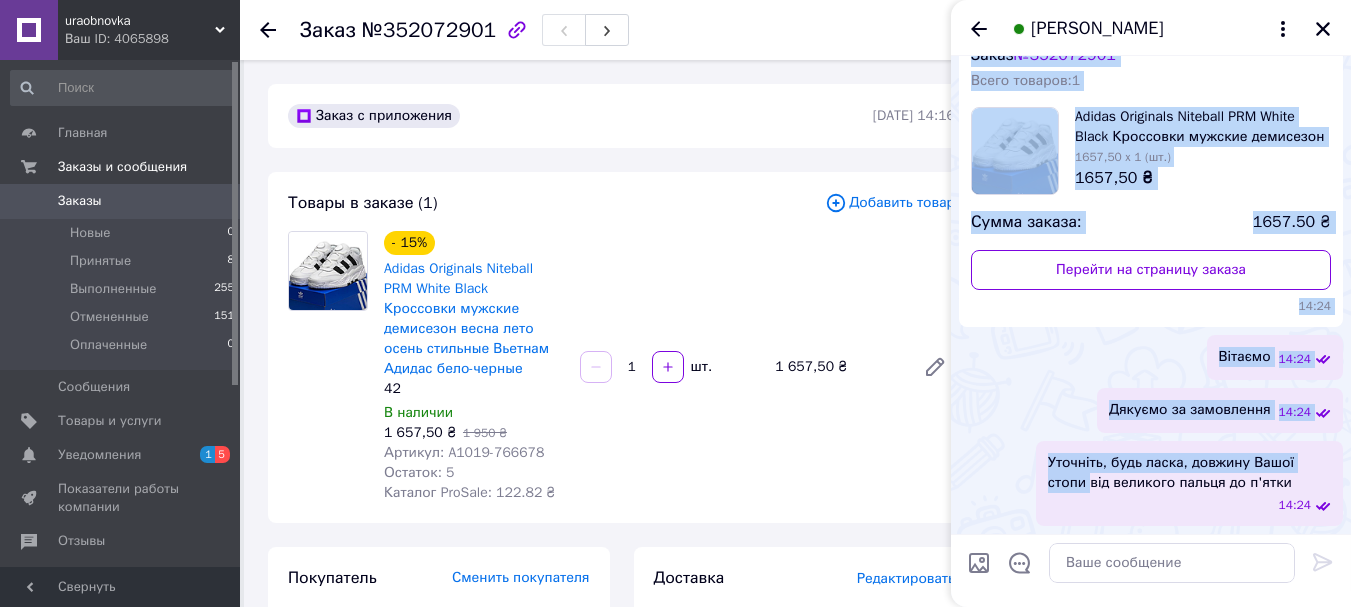 drag, startPoint x: 1028, startPoint y: 478, endPoint x: 1047, endPoint y: 646, distance: 169.07098 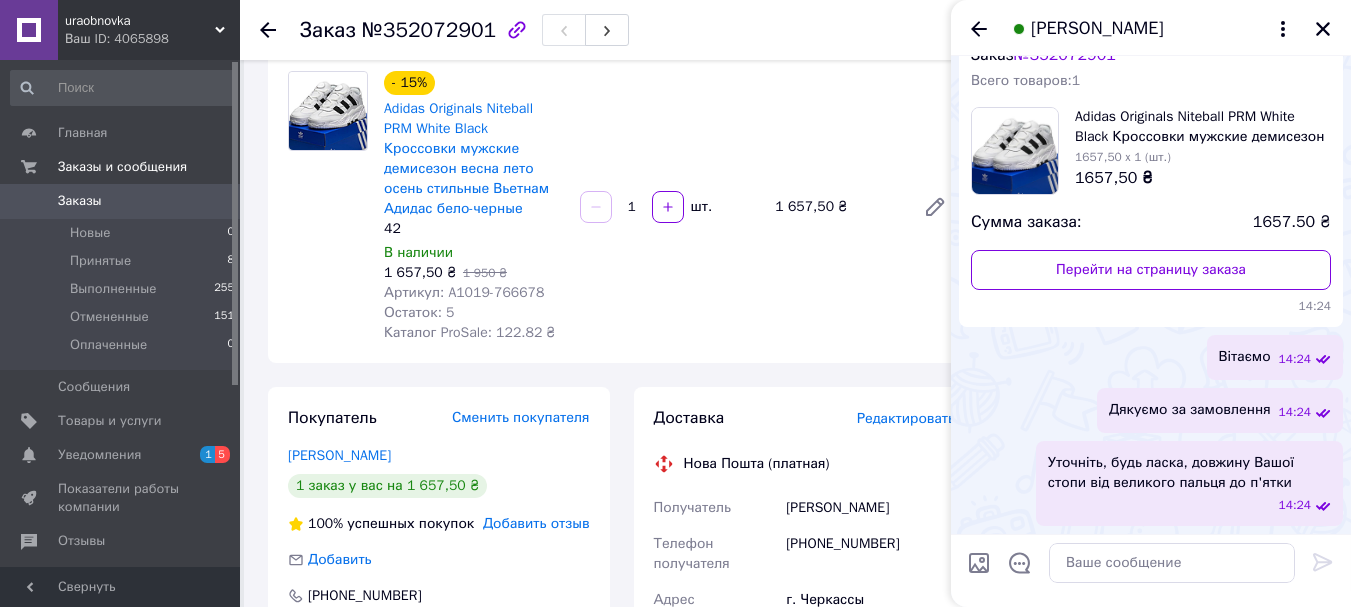 scroll, scrollTop: 80, scrollLeft: 0, axis: vertical 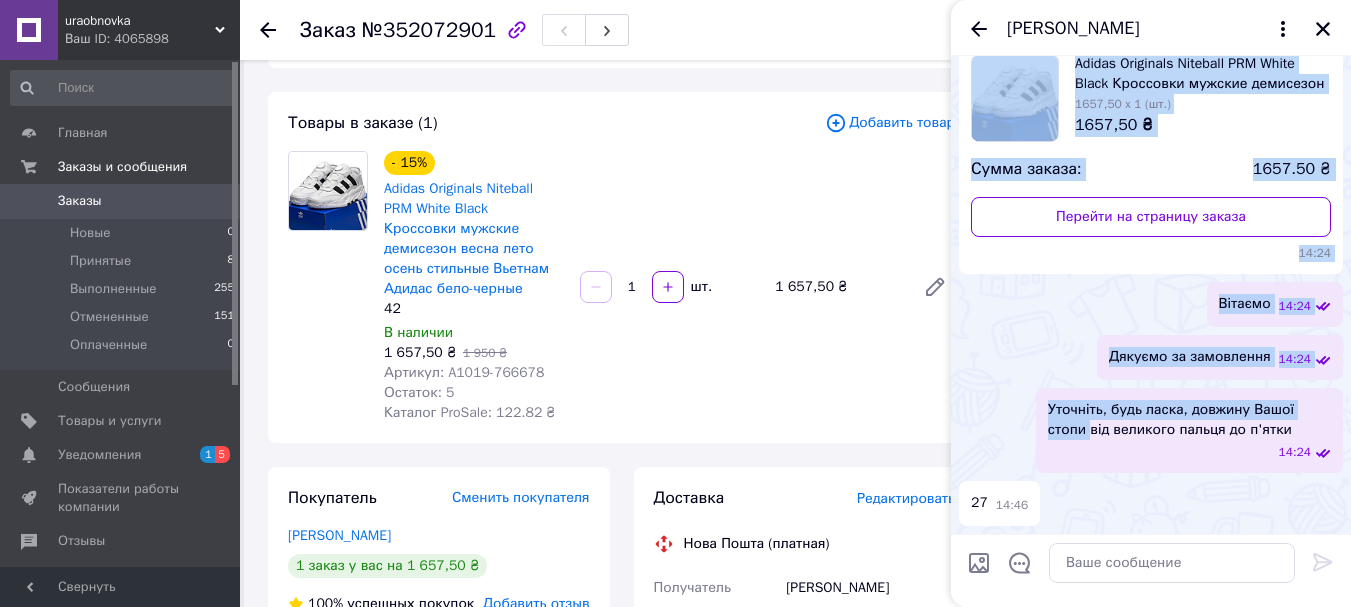 drag, startPoint x: 1013, startPoint y: 486, endPoint x: 1030, endPoint y: 646, distance: 160.90059 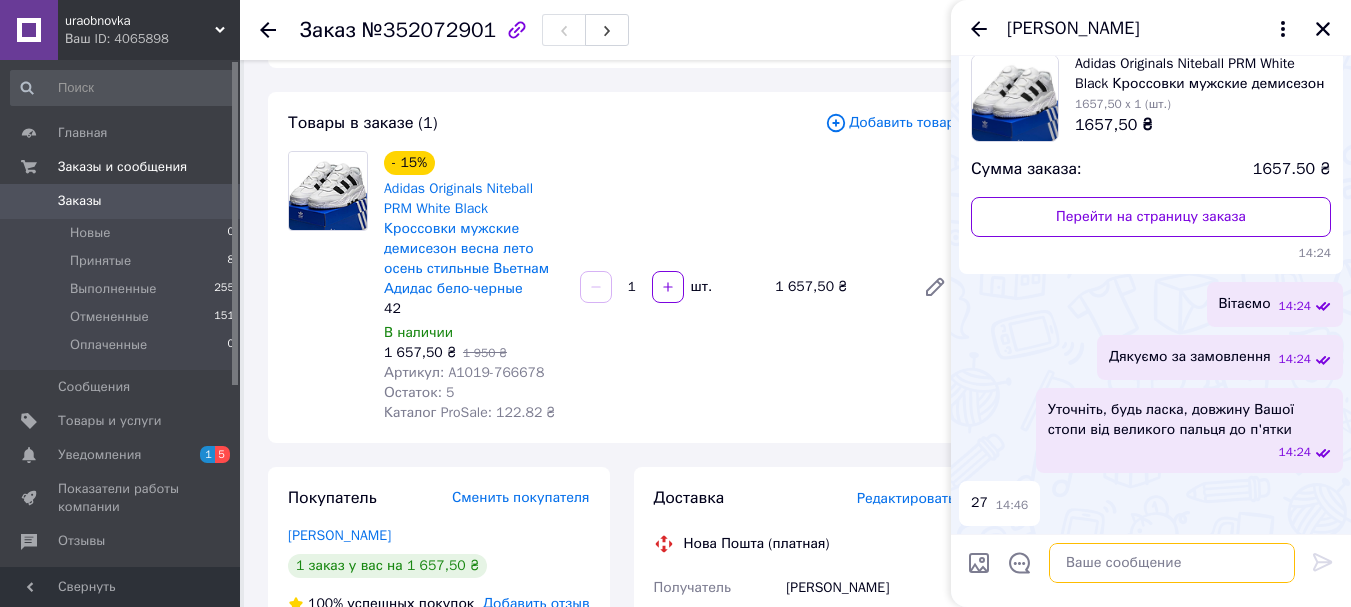 click at bounding box center (1172, 563) 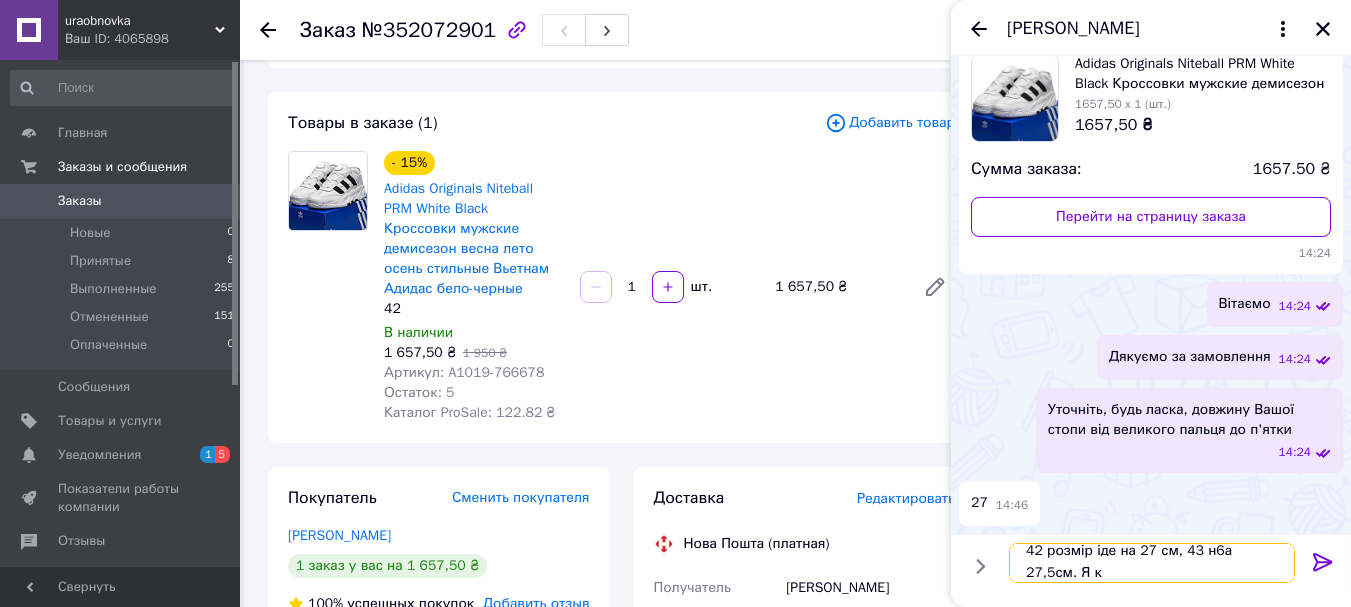 scroll, scrollTop: 2, scrollLeft: 0, axis: vertical 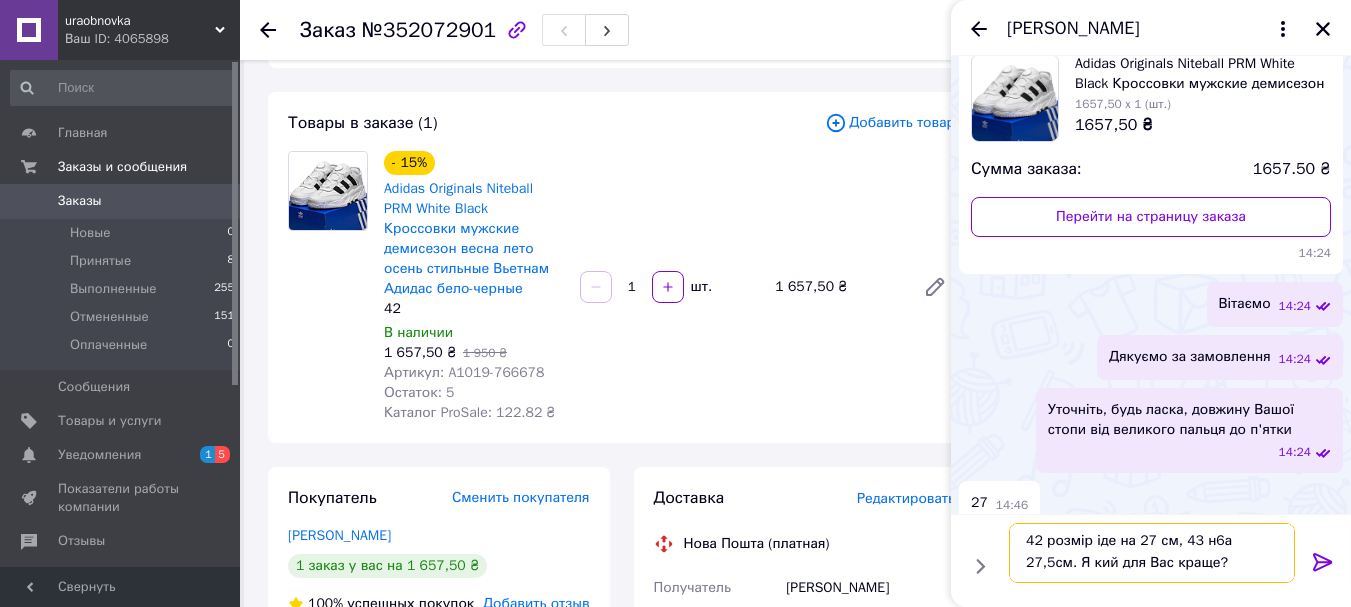 type on "42 розмір іде на 27 см, 43 н6а 27,5см. Я кий для Вас краще?" 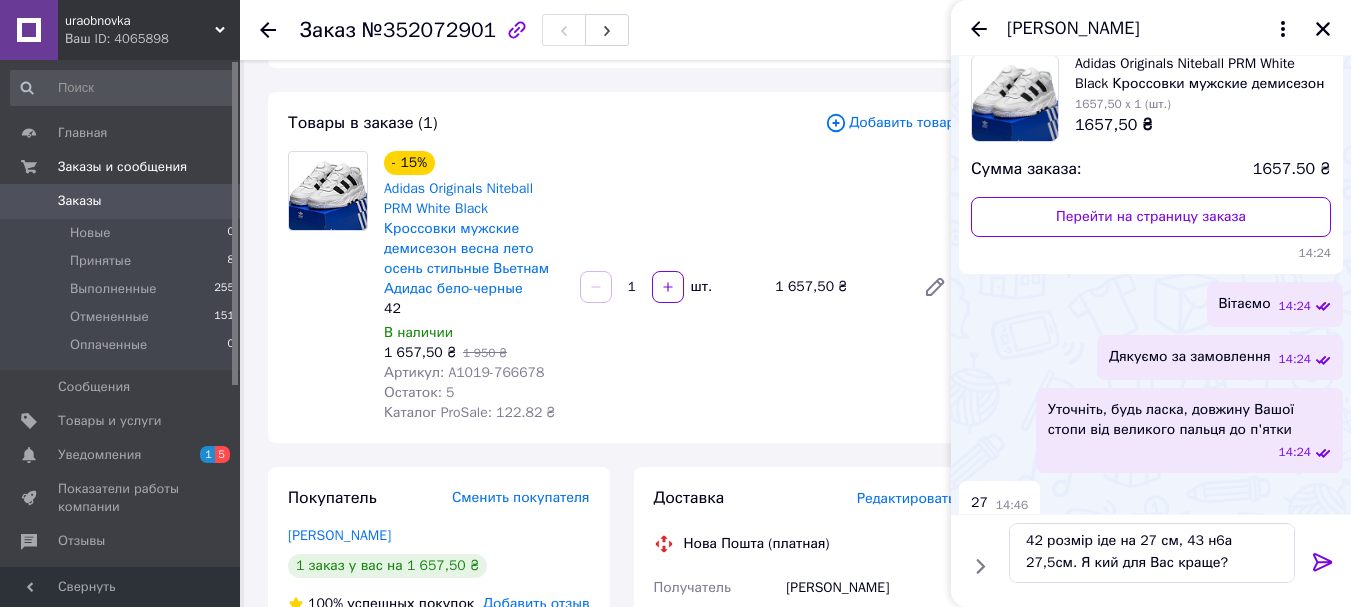 click 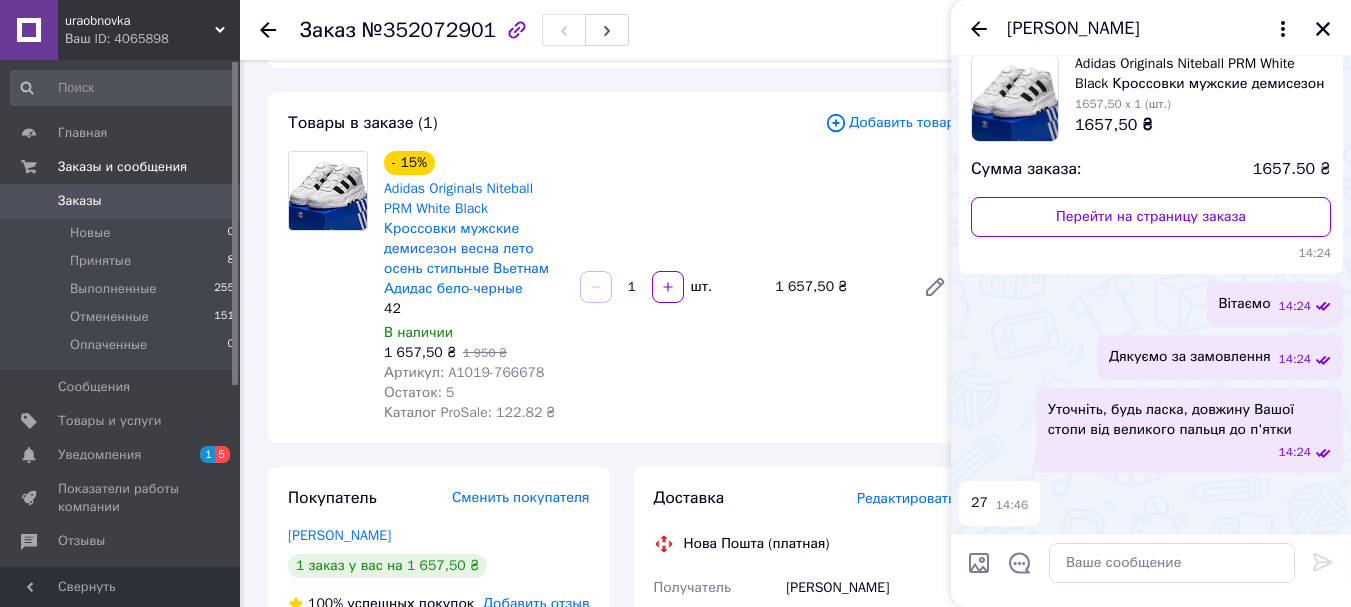 scroll, scrollTop: 0, scrollLeft: 0, axis: both 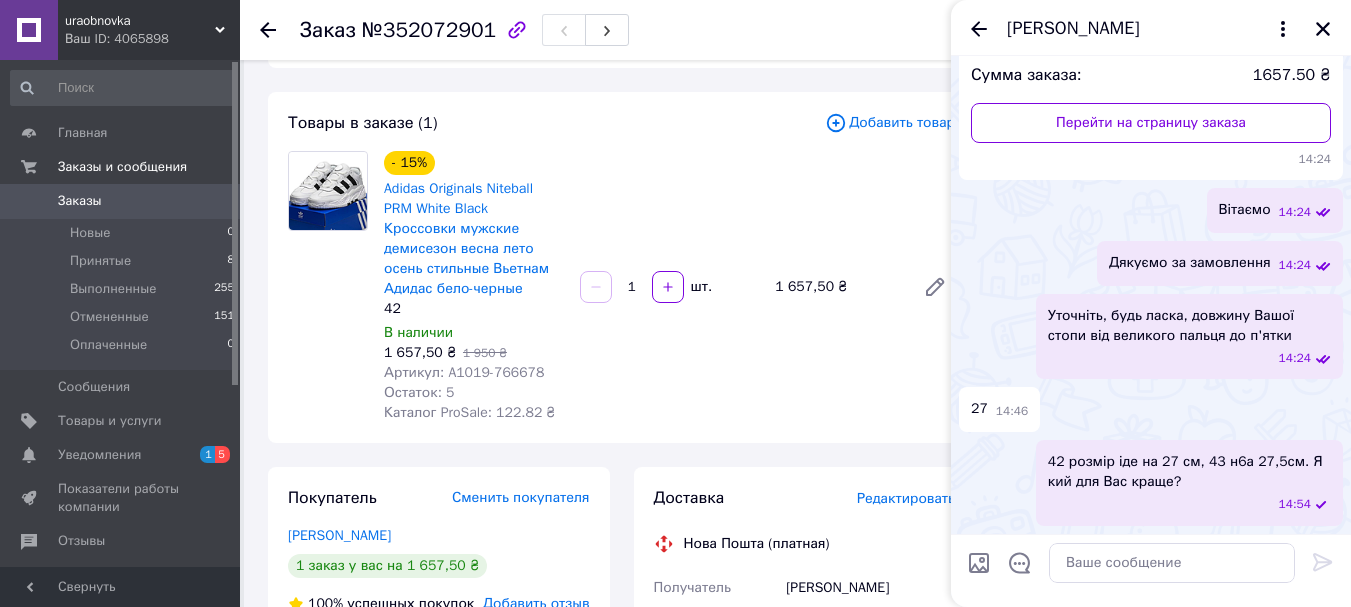click on "42 розмір іде на 27 см, 43 н6а 27,5см. Я кий для Вас краще?" at bounding box center [1189, 472] 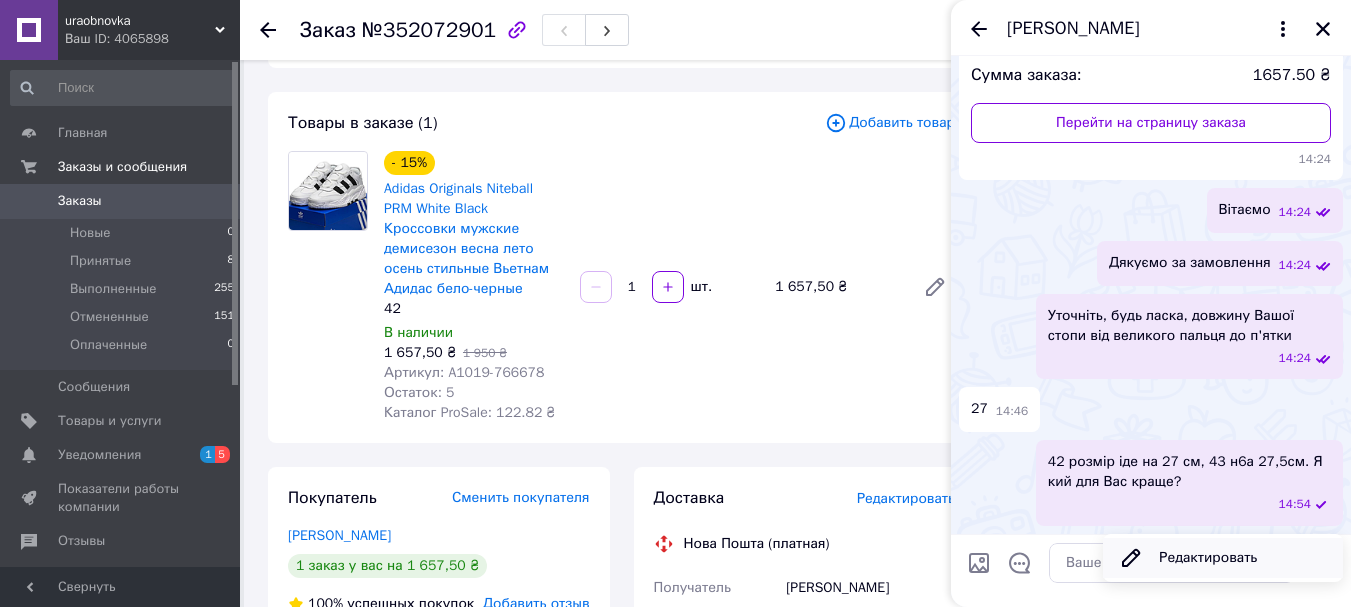 click on "Редактировать" at bounding box center (1223, 558) 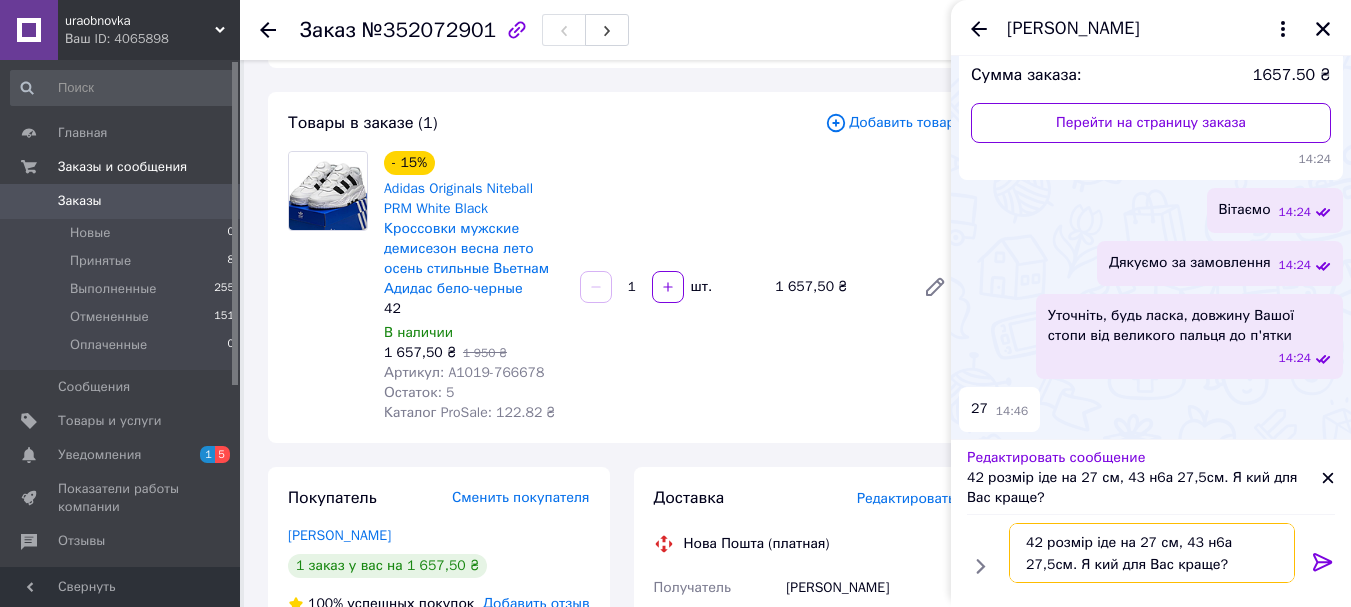 click on "42 розмір іде на 27 см, 43 н6а 27,5см. Я кий для Вас краще?" at bounding box center [1152, 553] 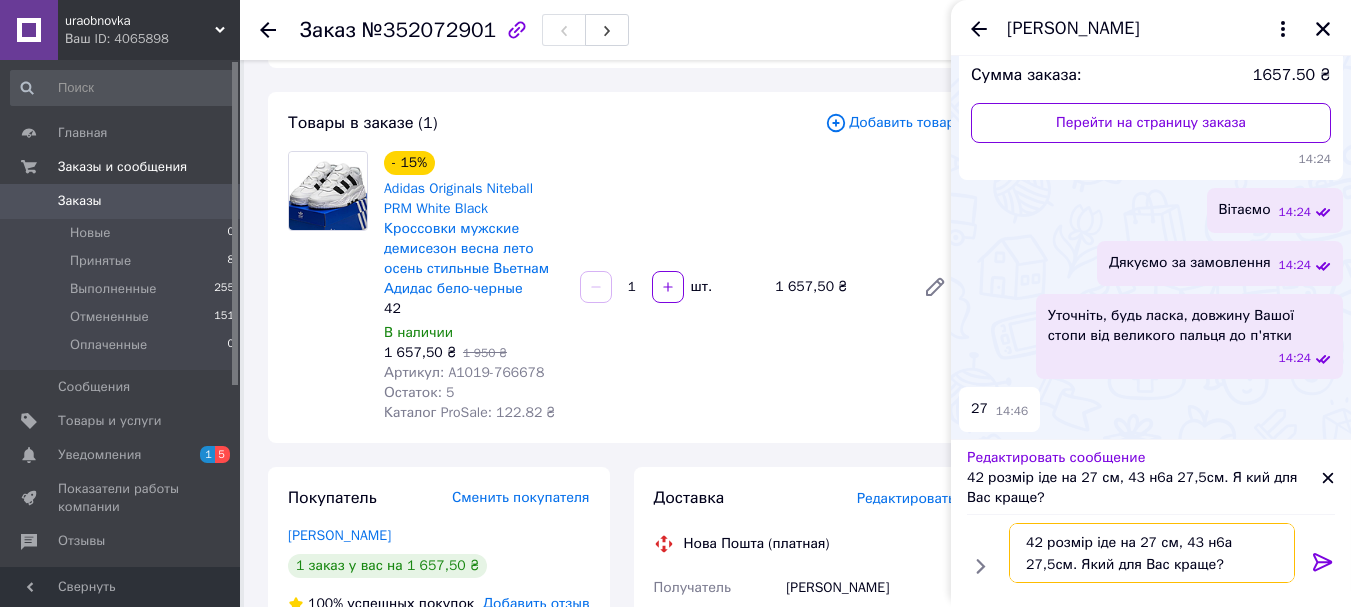 type on "42 розмір іде на 27 см, 43 н6а 27,5см. Який для Вас краще?" 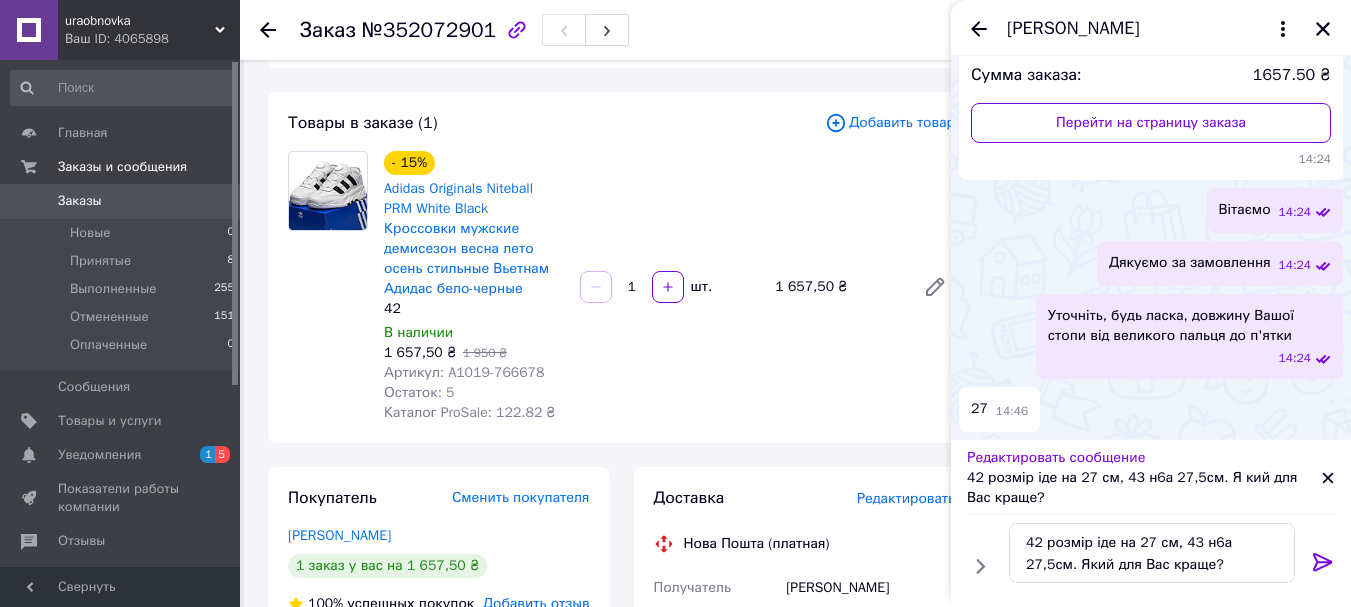 click 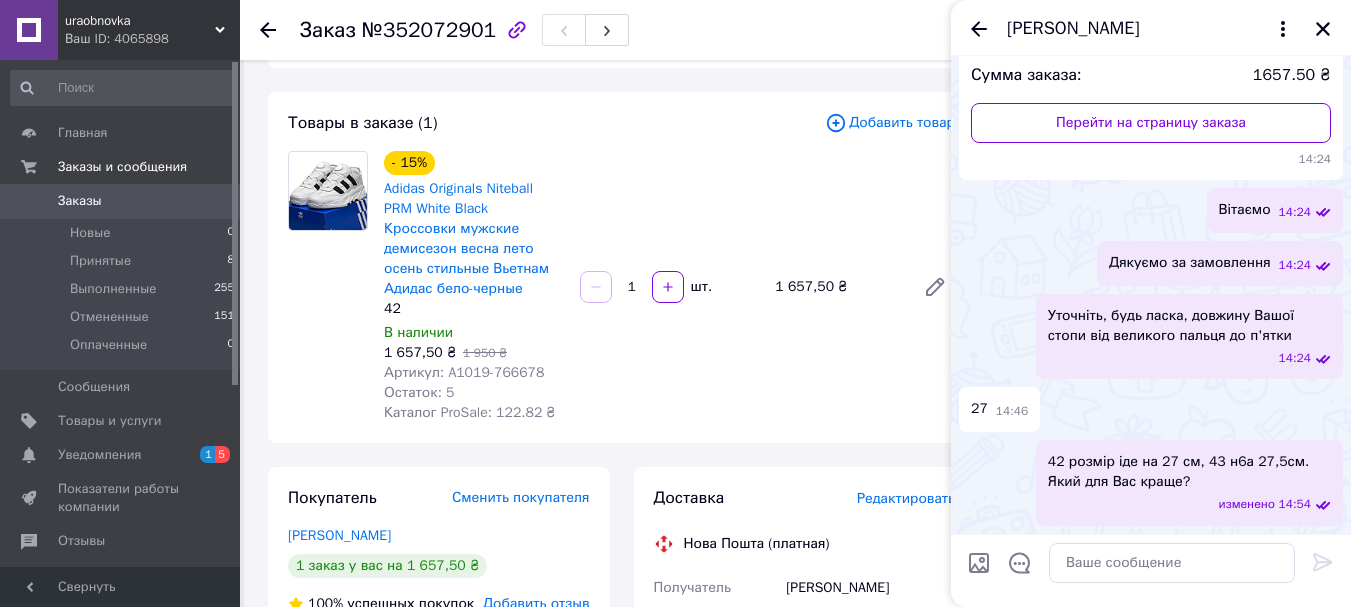 scroll, scrollTop: 276, scrollLeft: 0, axis: vertical 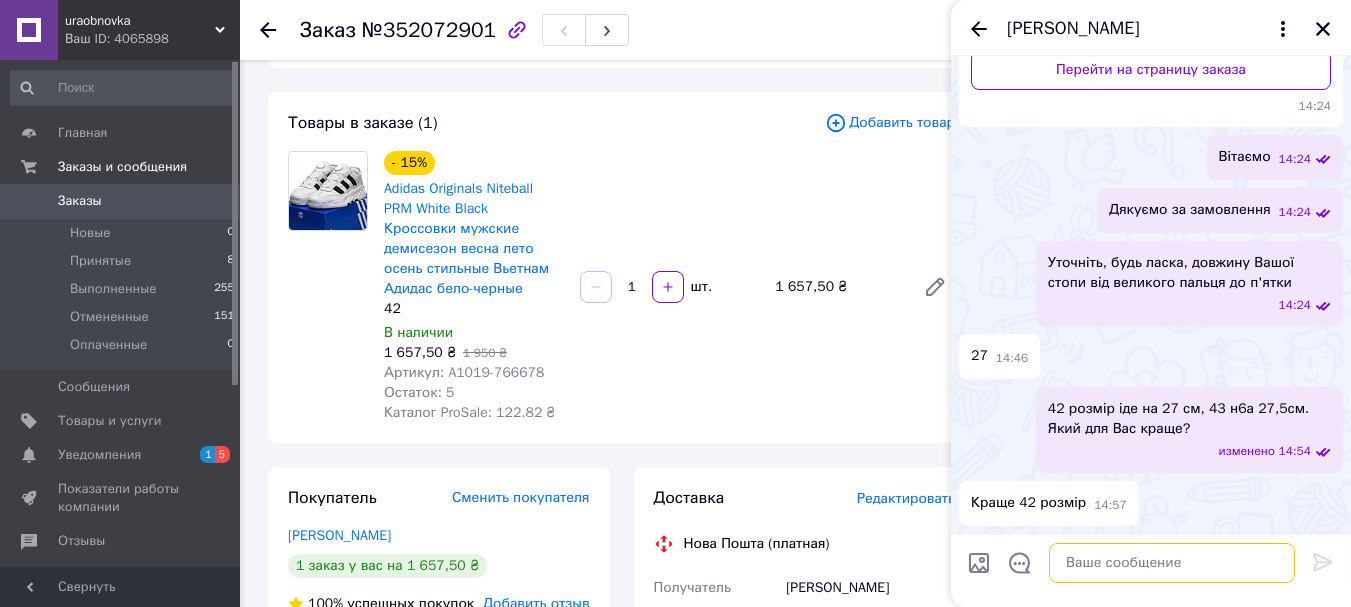 click at bounding box center (1172, 563) 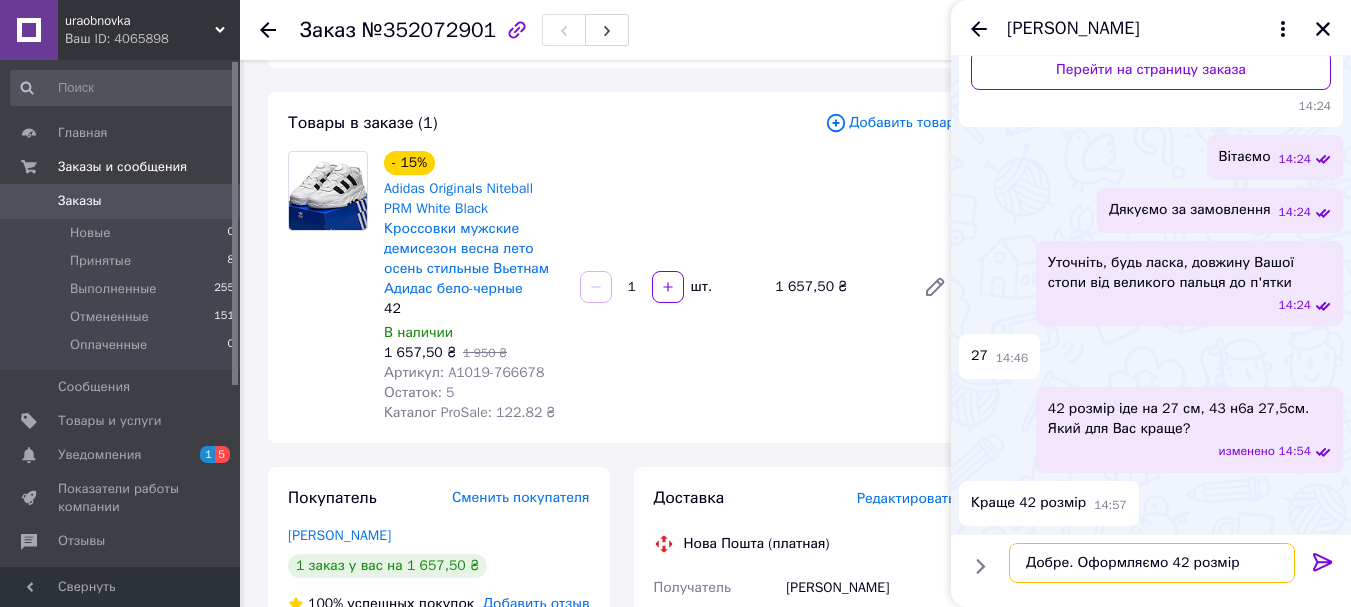 type on "Добре. Оформляємо 42 розмір" 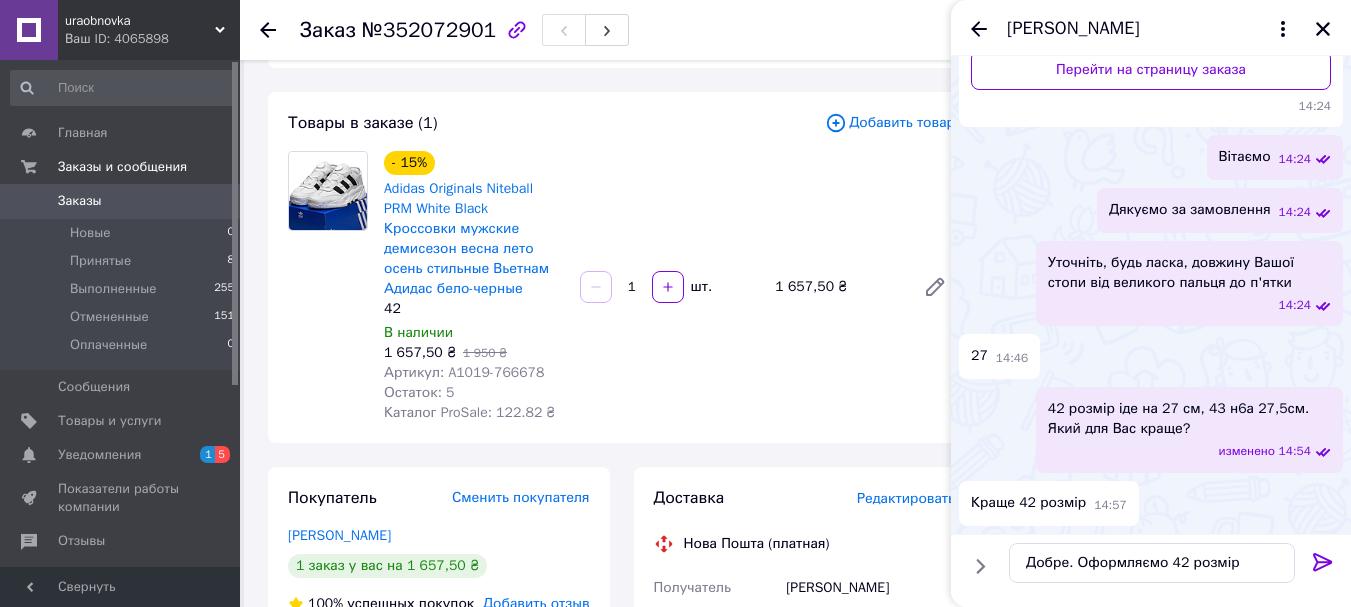 click 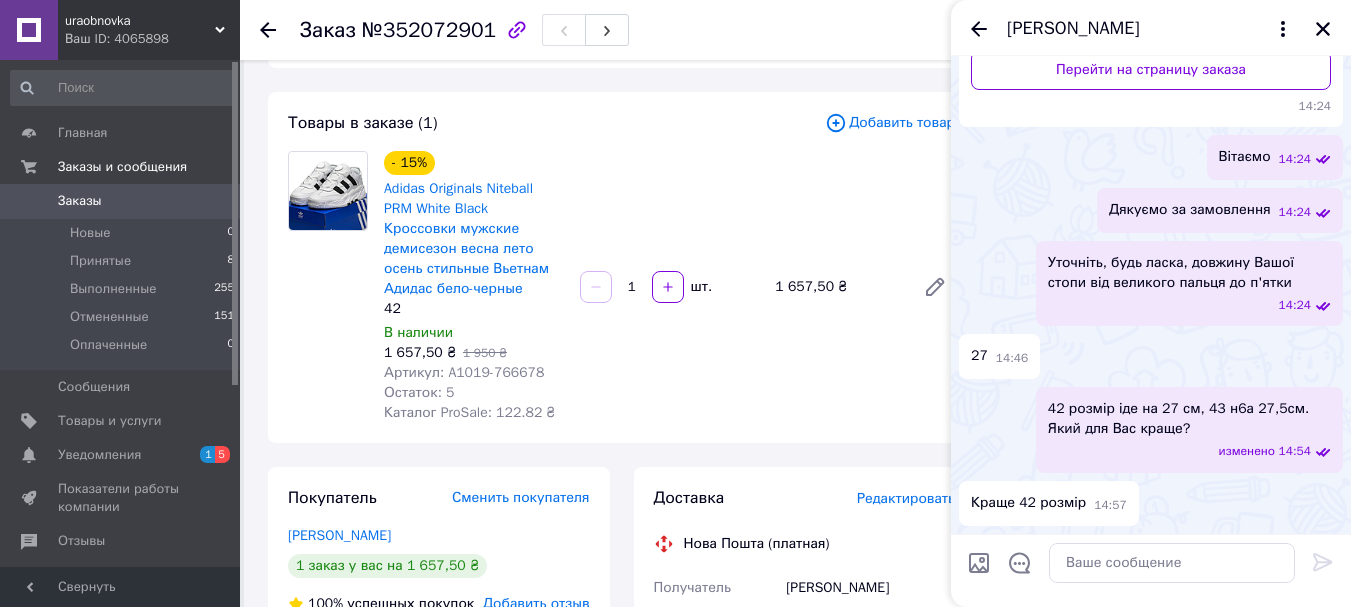scroll, scrollTop: 329, scrollLeft: 0, axis: vertical 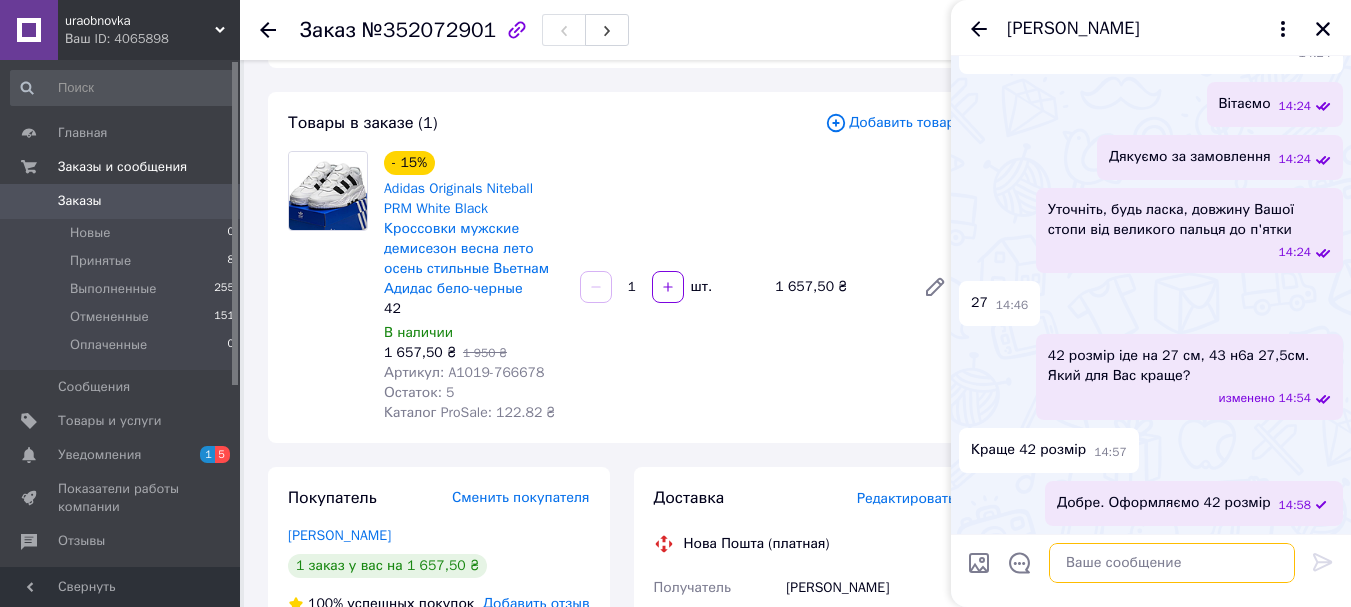 click at bounding box center [1172, 563] 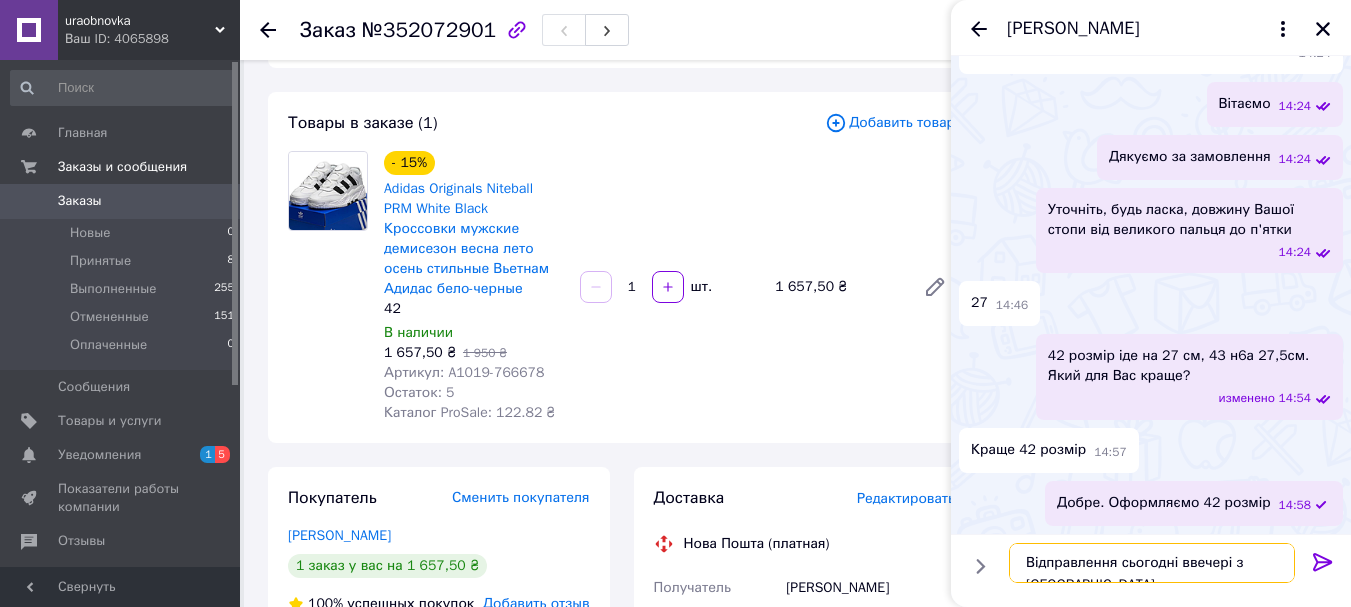 scroll, scrollTop: 12, scrollLeft: 0, axis: vertical 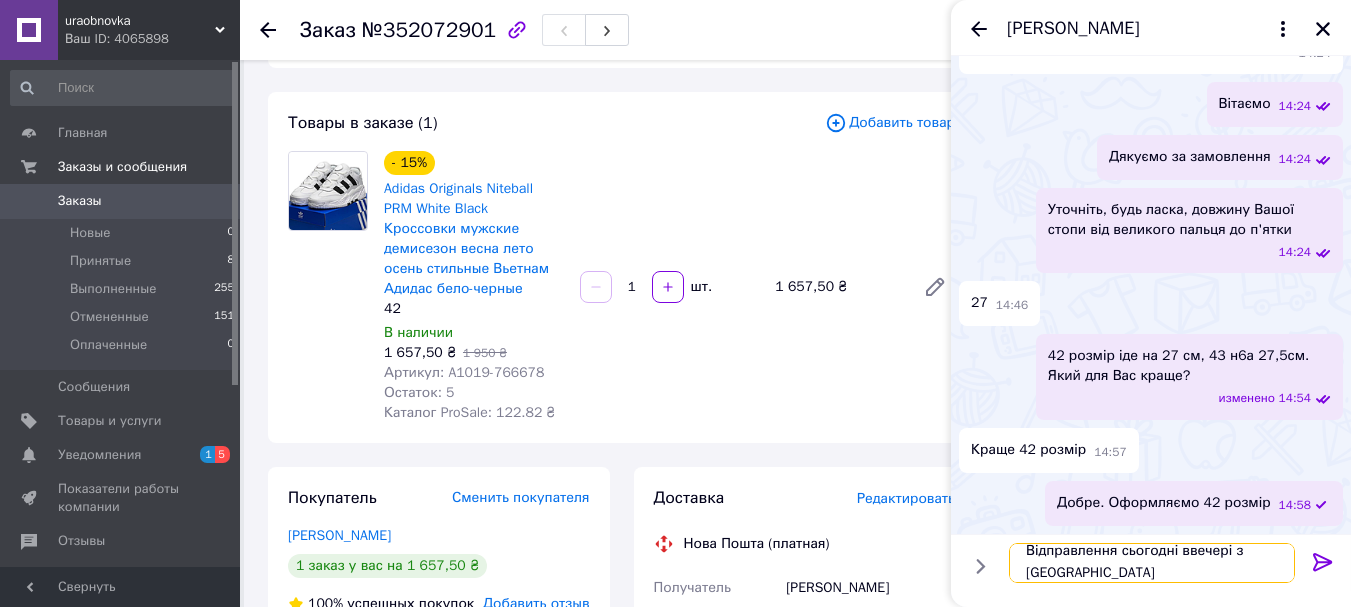 type on "Відправлення сьогодні ввечері з [GEOGRAPHIC_DATA]" 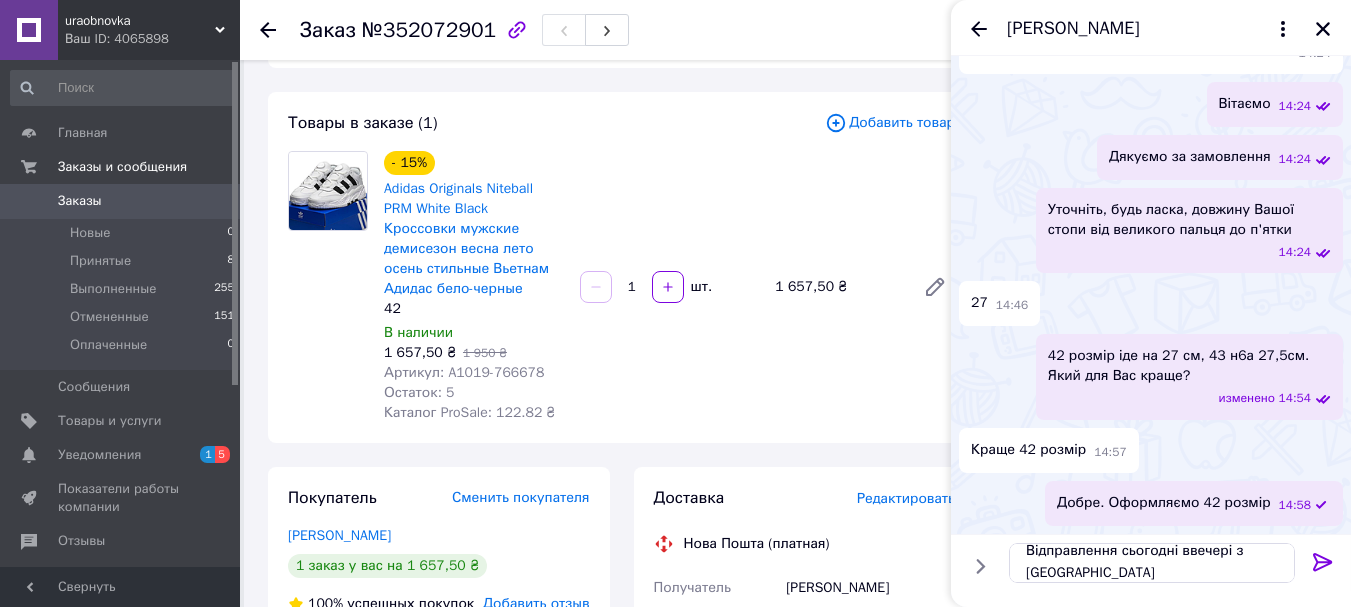 click 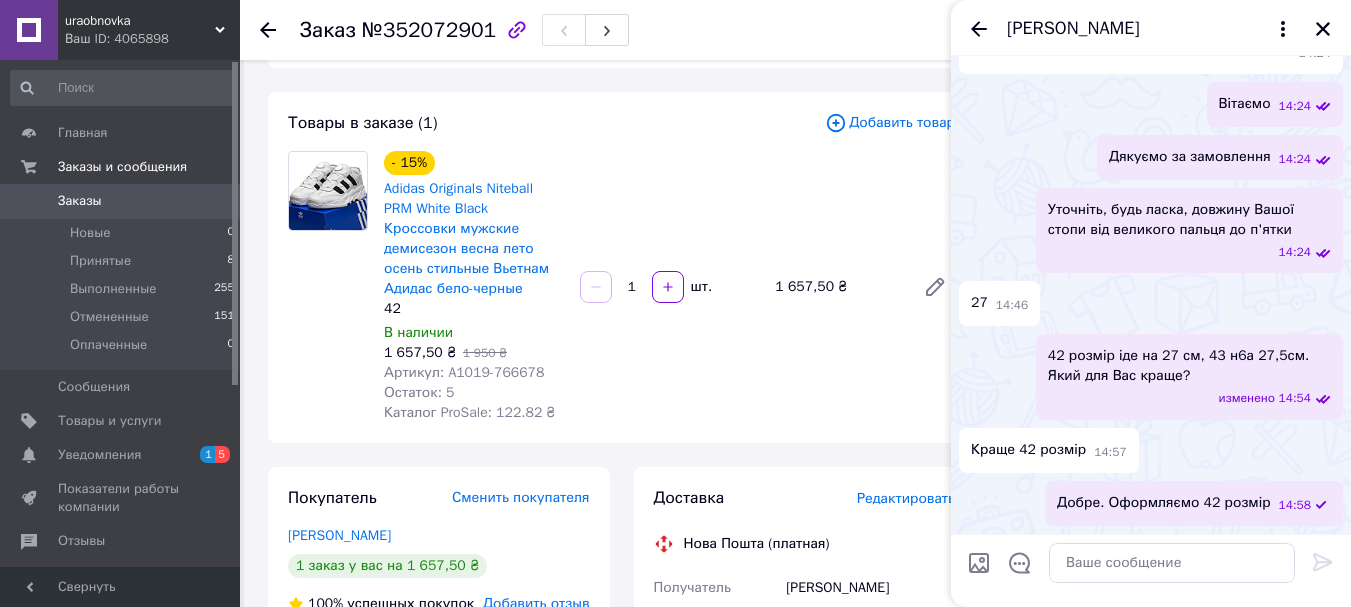 scroll, scrollTop: 0, scrollLeft: 0, axis: both 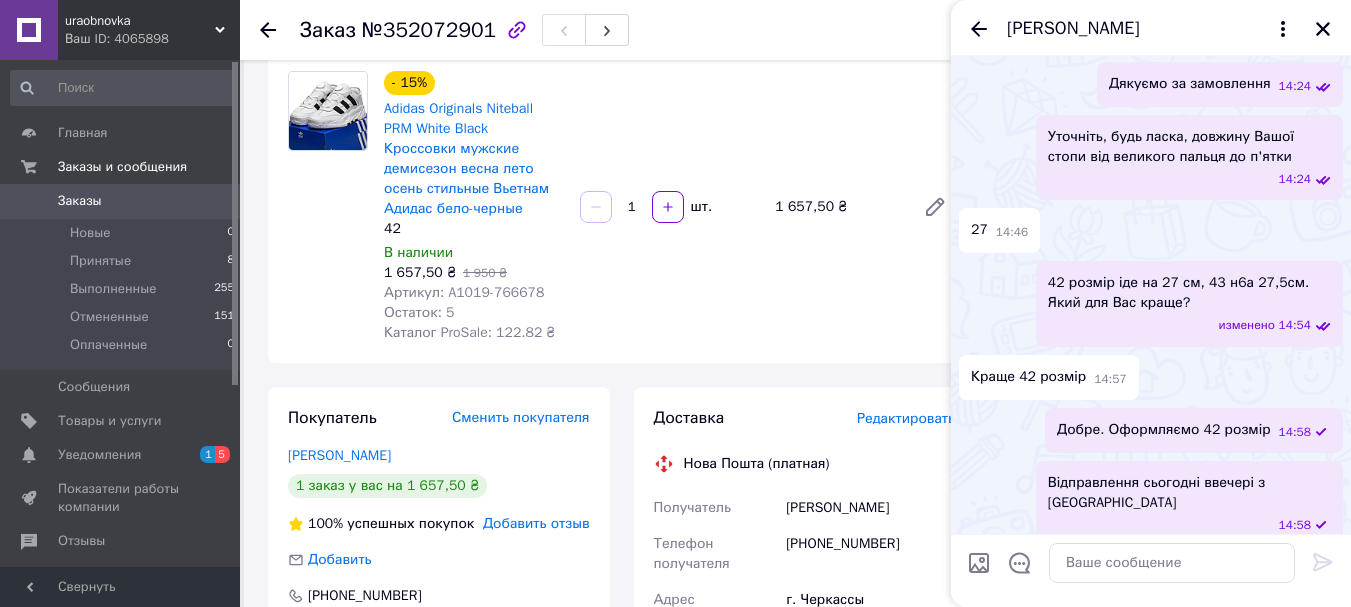 click on "[PHONE_NUMBER]" at bounding box center [870, 554] 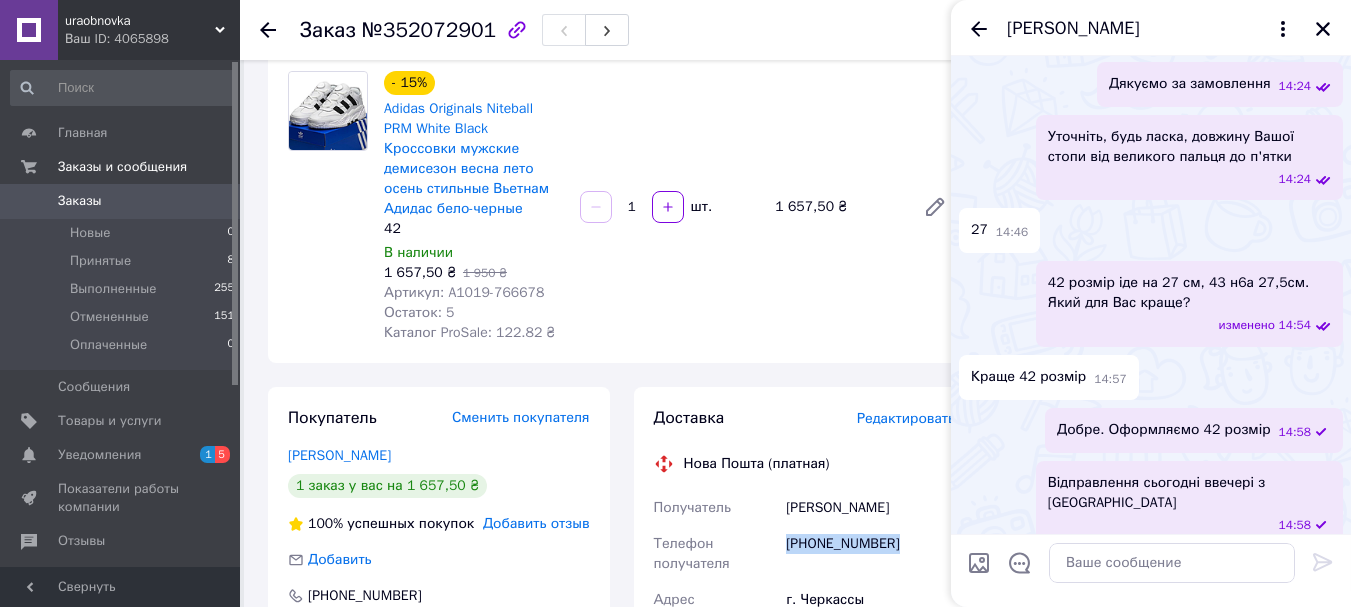 click on "[PHONE_NUMBER]" at bounding box center [870, 554] 